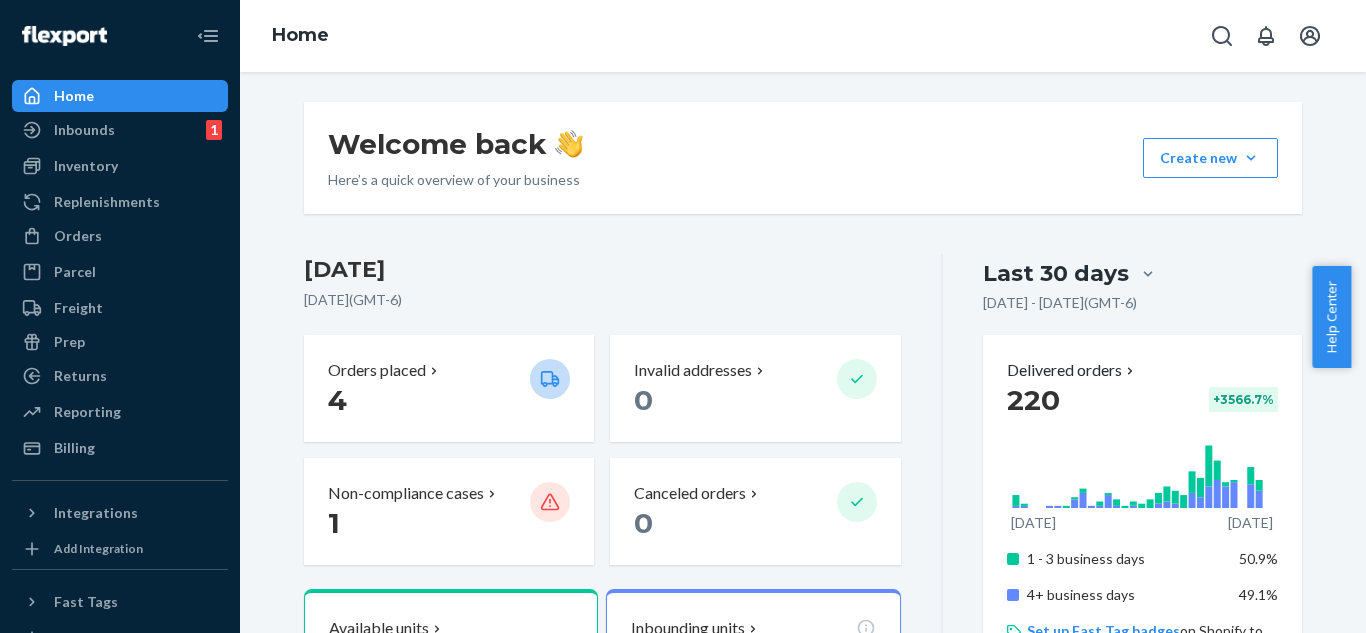 scroll, scrollTop: 0, scrollLeft: 0, axis: both 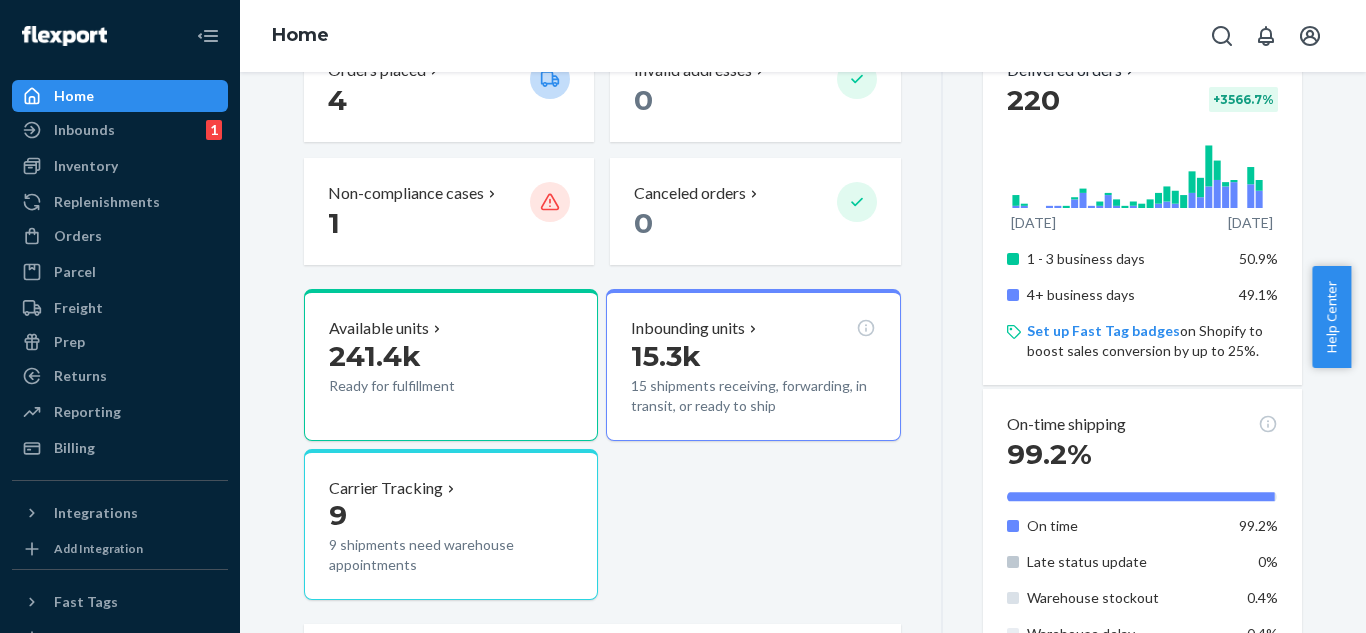 click on "Help Center" at bounding box center [1331, 317] 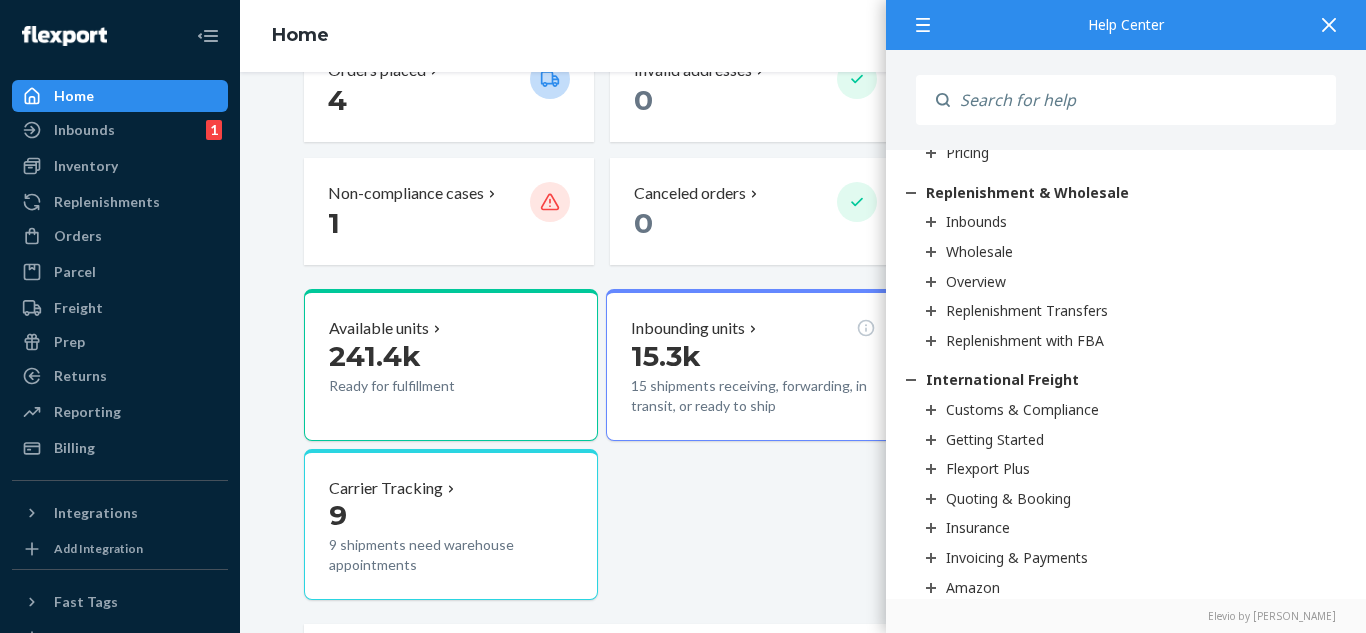 scroll, scrollTop: 3371, scrollLeft: 0, axis: vertical 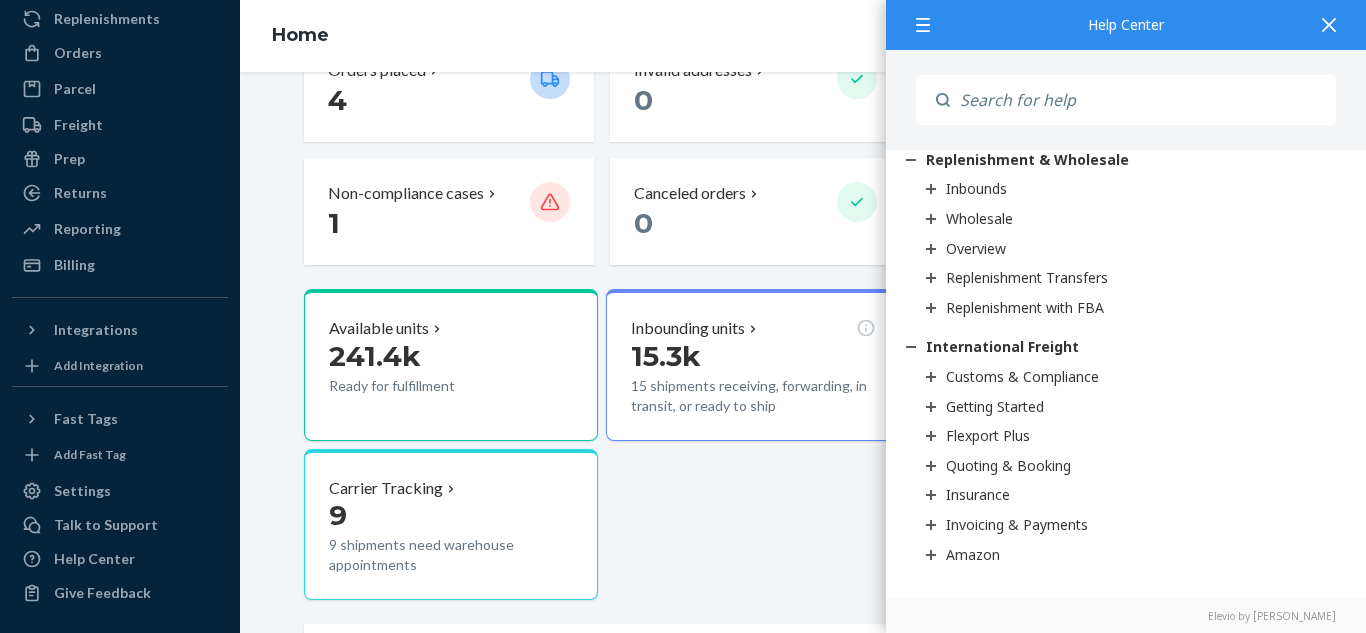 click on "Available units 241.4k Ready for fulfillment Inbounding units 15.3k 15 shipments receiving, forwarding, in transit, or ready to ship Carrier Tracking 9 9 shipments need warehouse appointments" at bounding box center (602, 445) 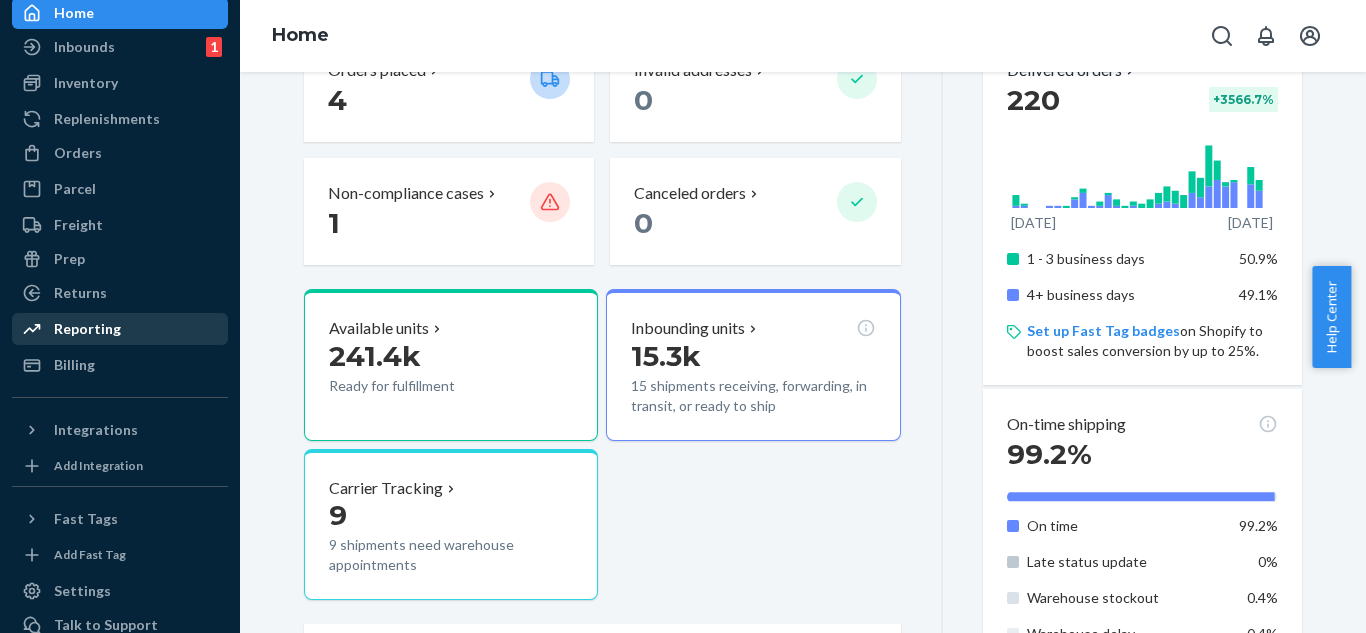 scroll, scrollTop: 0, scrollLeft: 0, axis: both 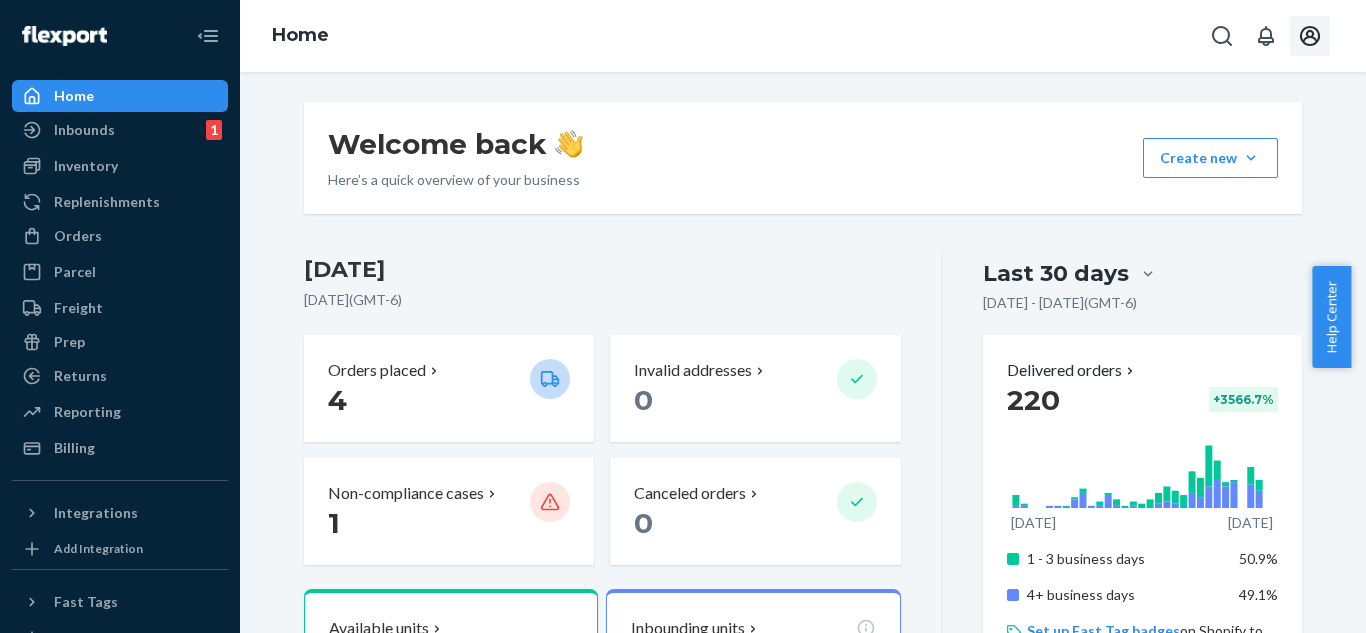 click 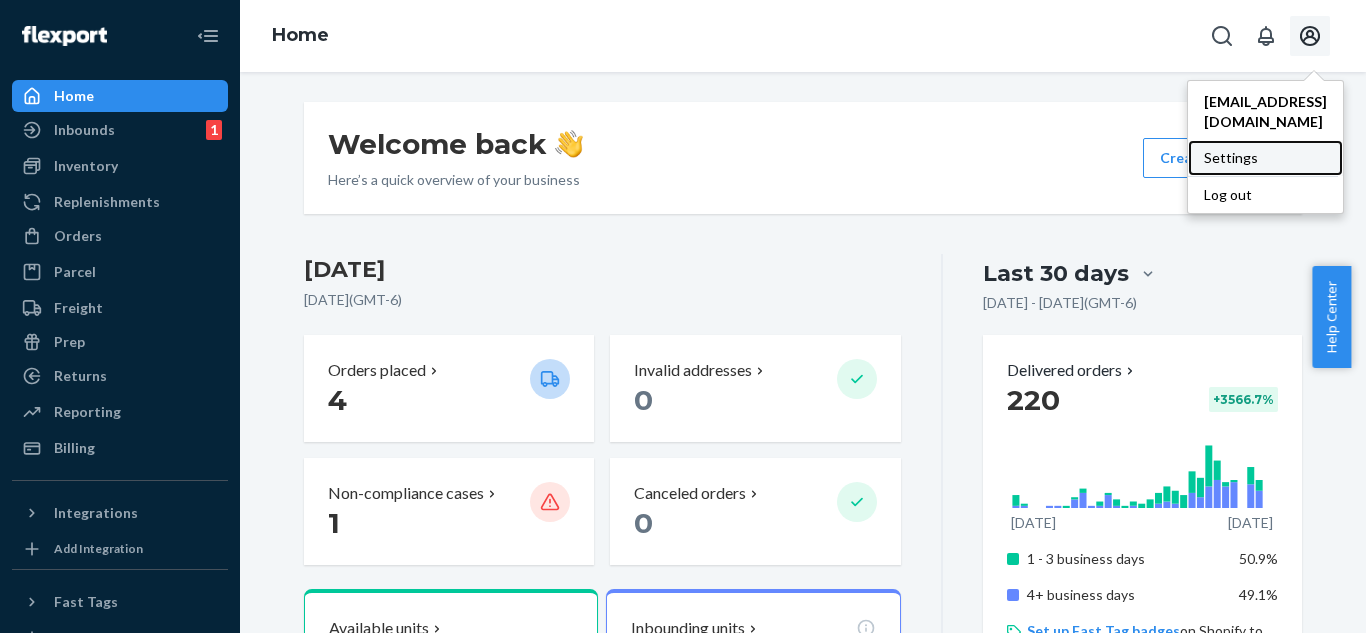click on "Settings" at bounding box center (1265, 158) 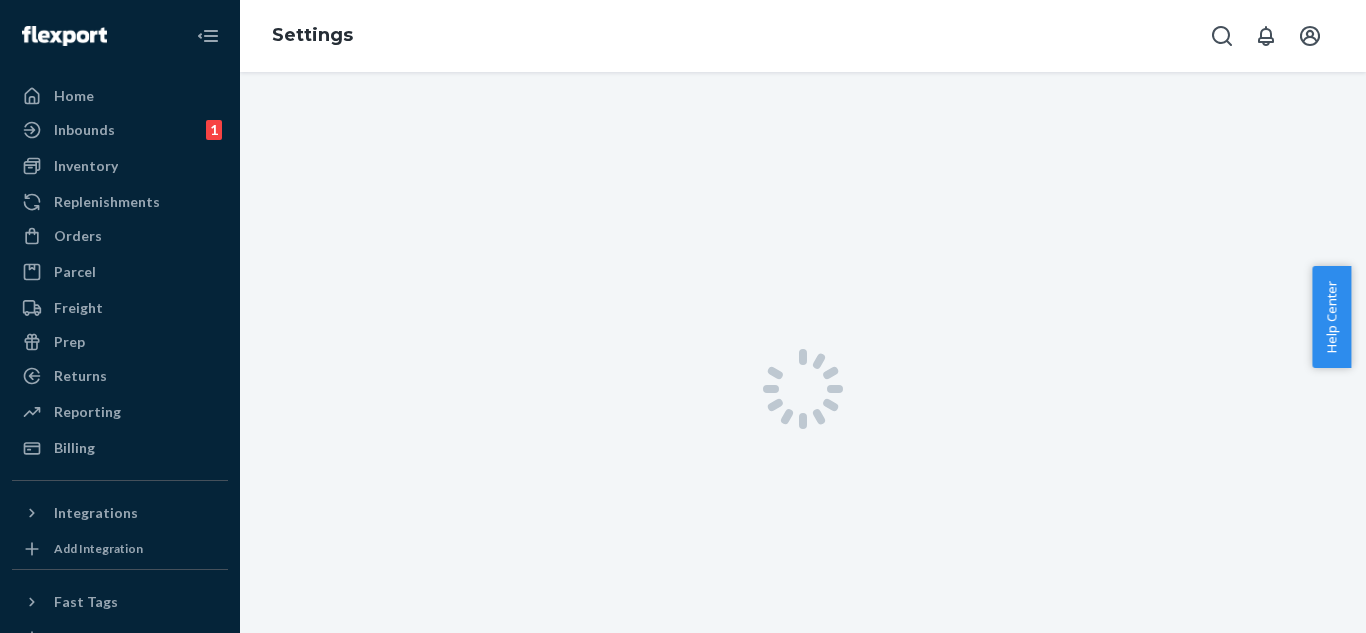 scroll, scrollTop: 0, scrollLeft: 0, axis: both 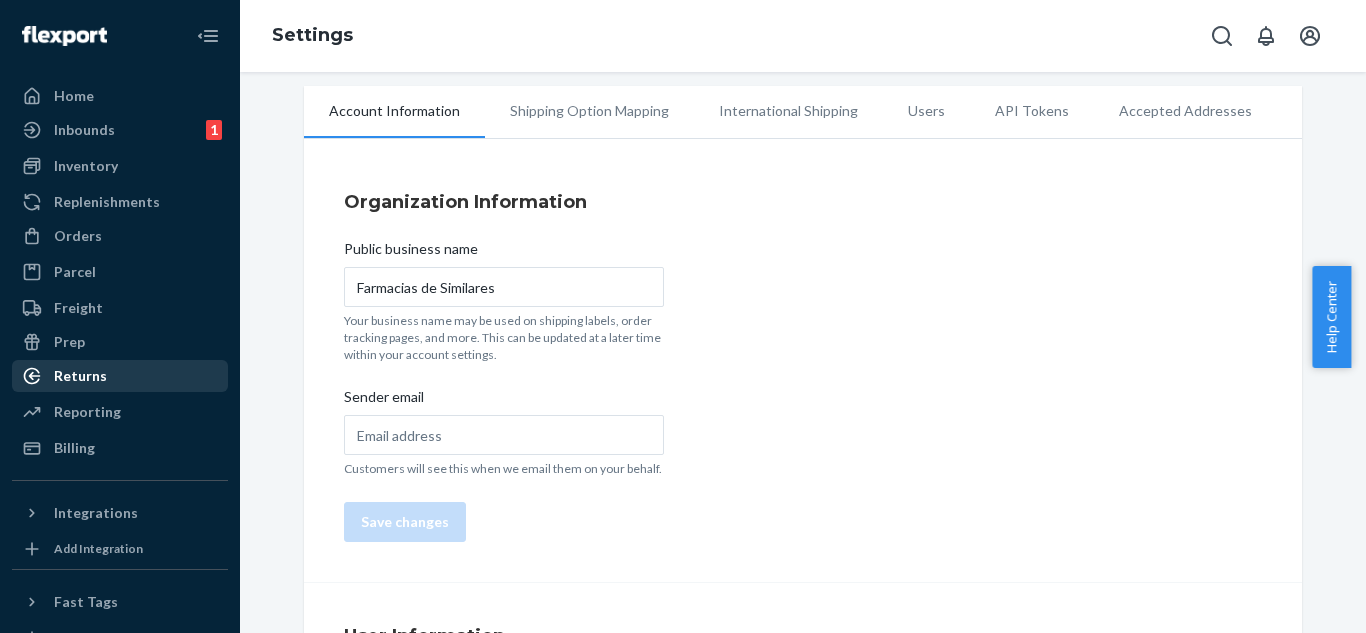 click on "Returns" at bounding box center [120, 376] 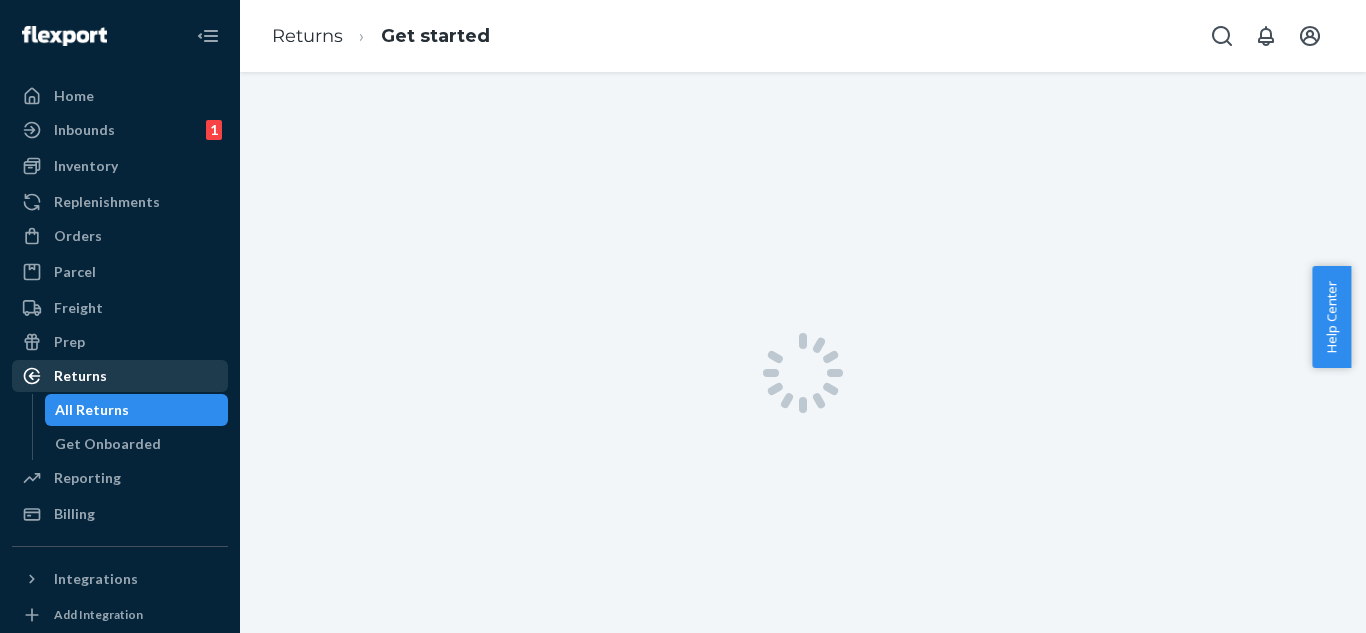 scroll, scrollTop: 0, scrollLeft: 0, axis: both 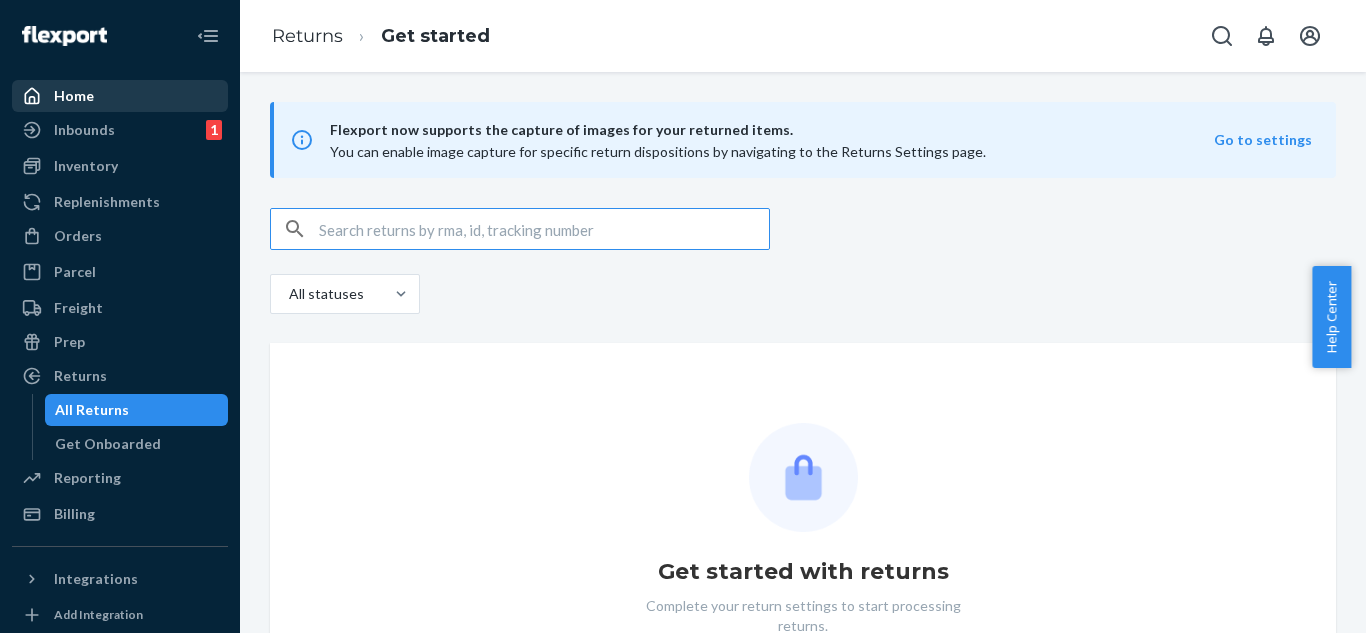 click on "Home" at bounding box center (120, 96) 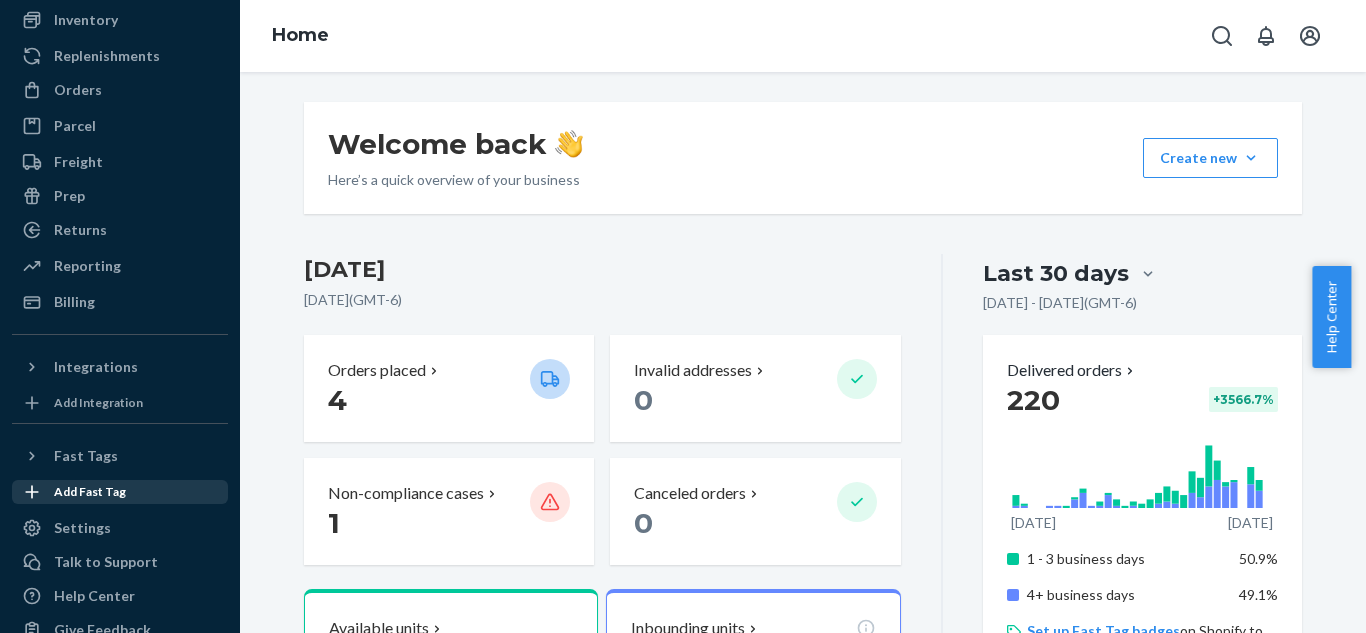 scroll, scrollTop: 183, scrollLeft: 0, axis: vertical 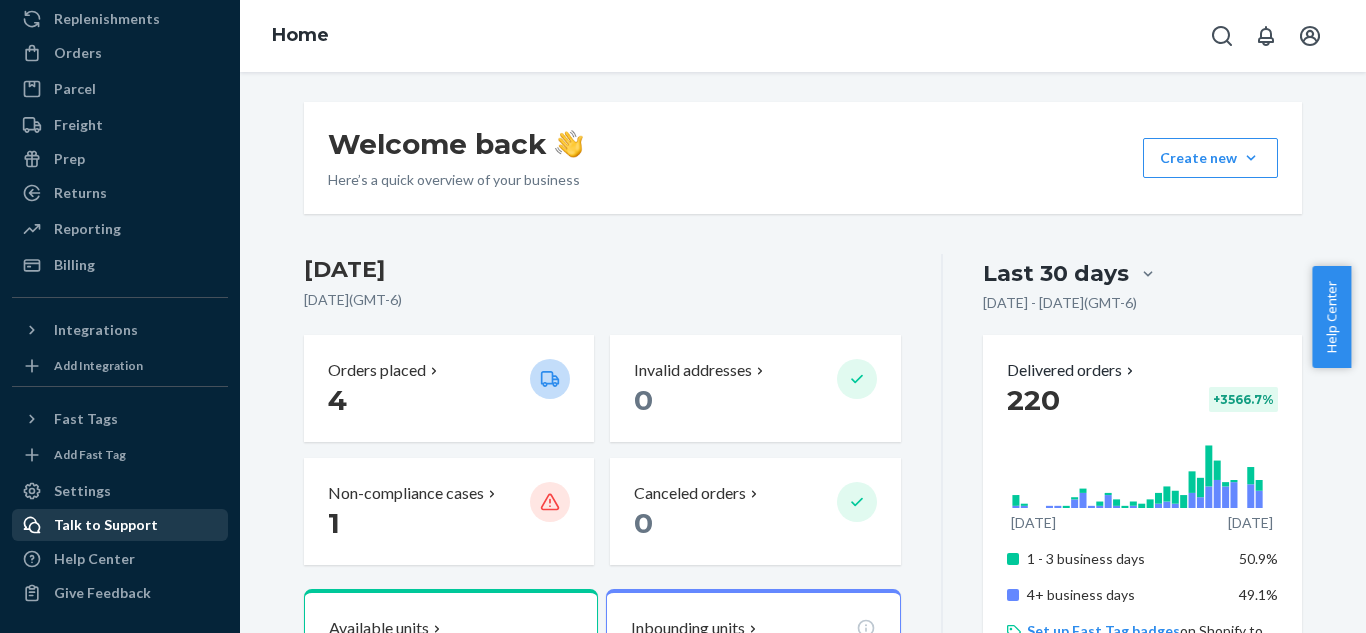 click on "Talk to Support" at bounding box center [106, 525] 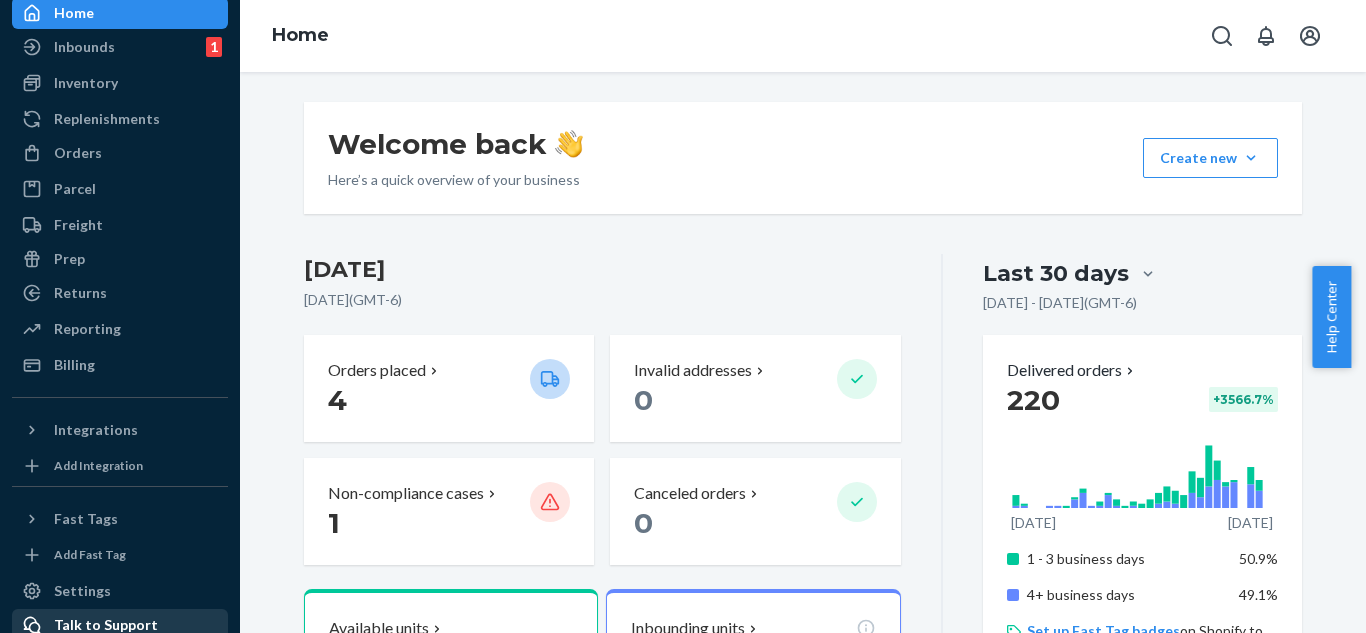 scroll, scrollTop: 0, scrollLeft: 0, axis: both 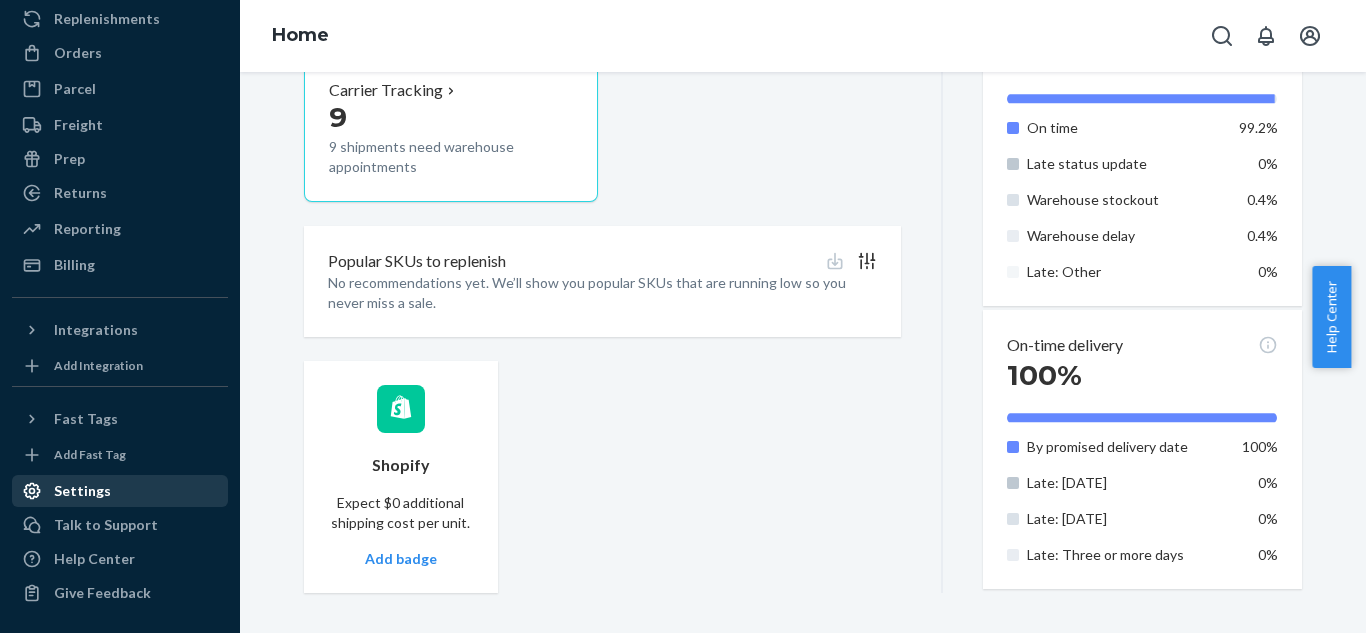 click on "Settings" at bounding box center [120, 491] 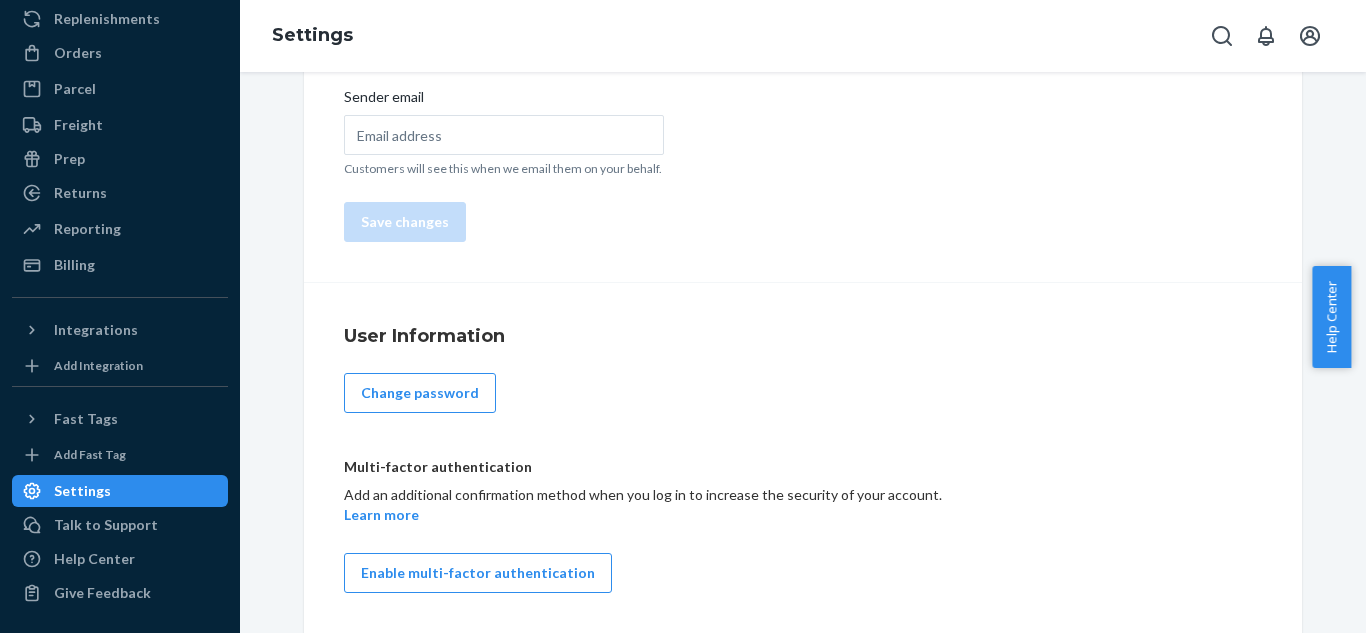 type on "Farmacias de Similares" 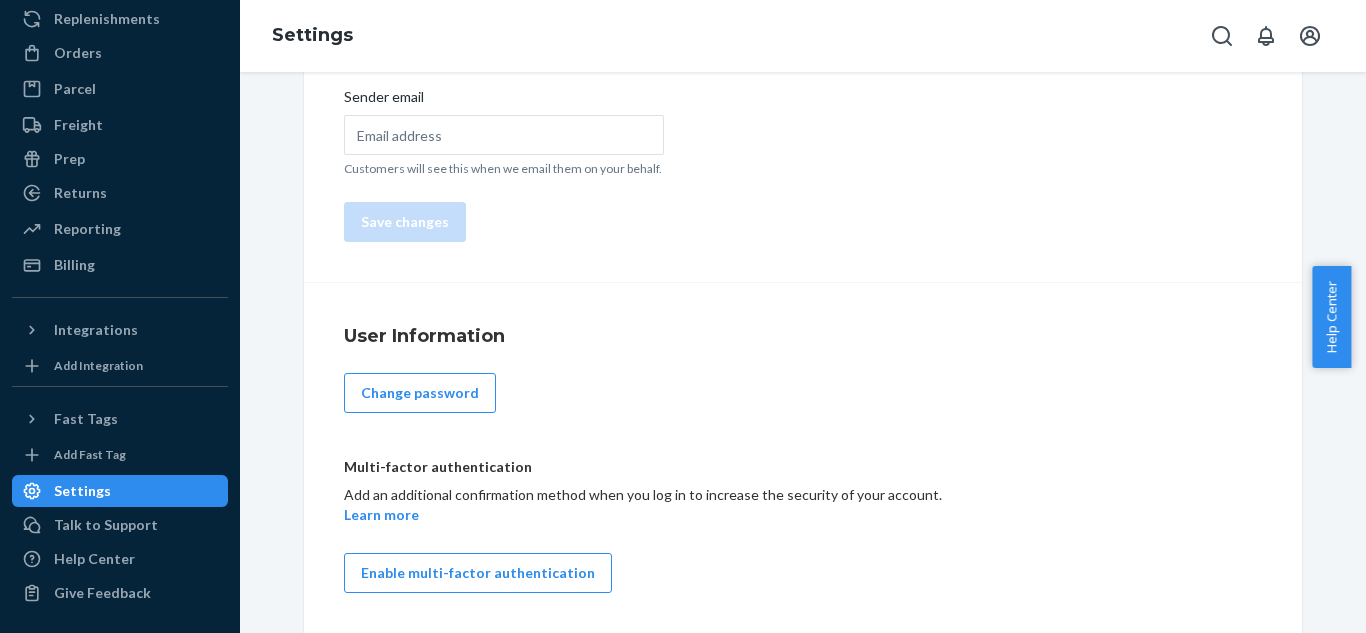 scroll, scrollTop: 0, scrollLeft: 0, axis: both 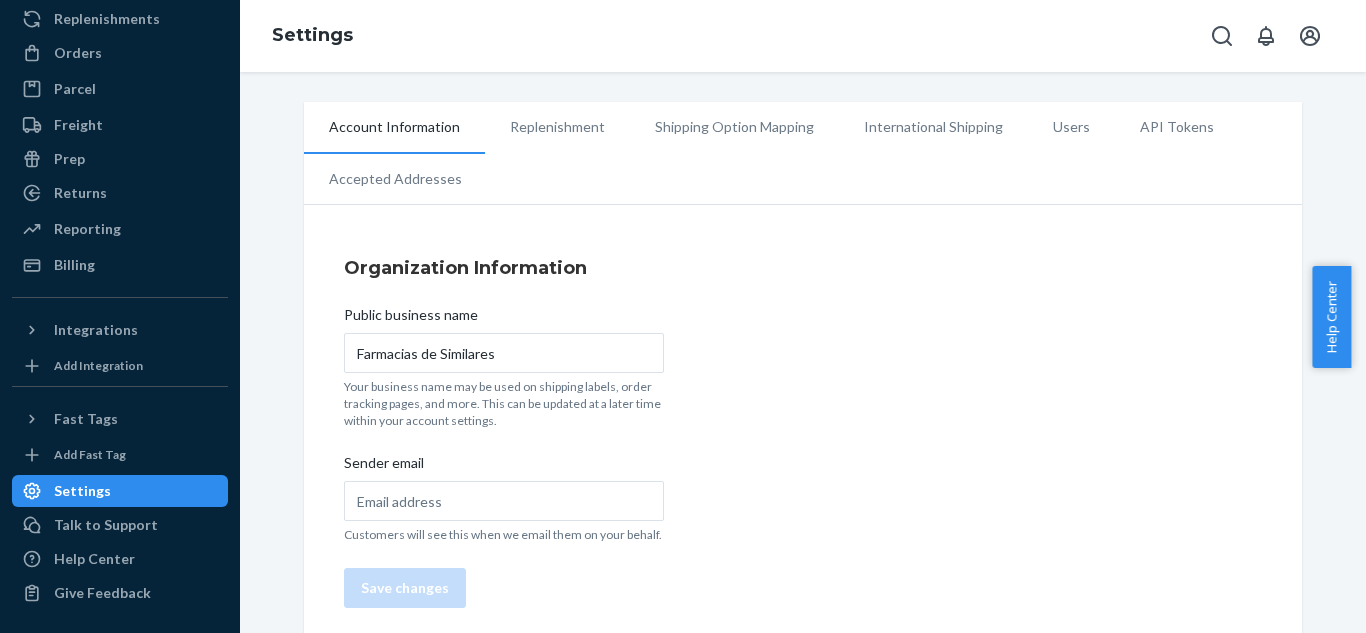 click on "API Tokens" at bounding box center [1177, 127] 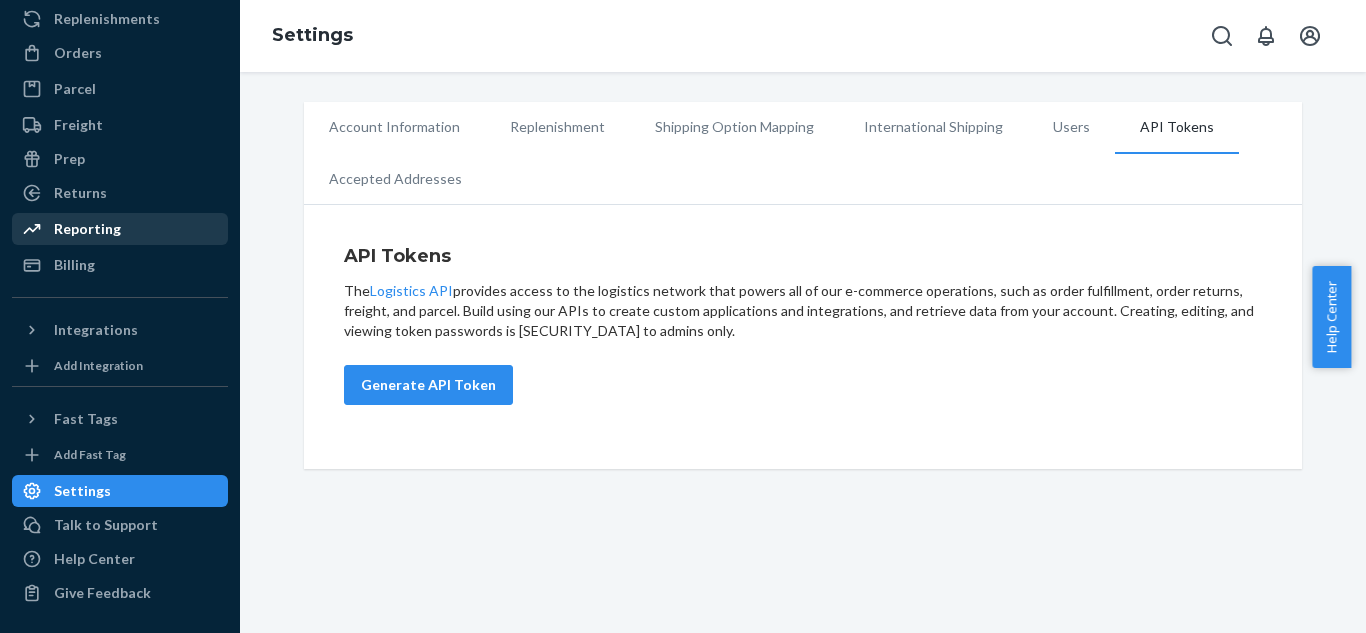 click on "Reporting" at bounding box center [87, 229] 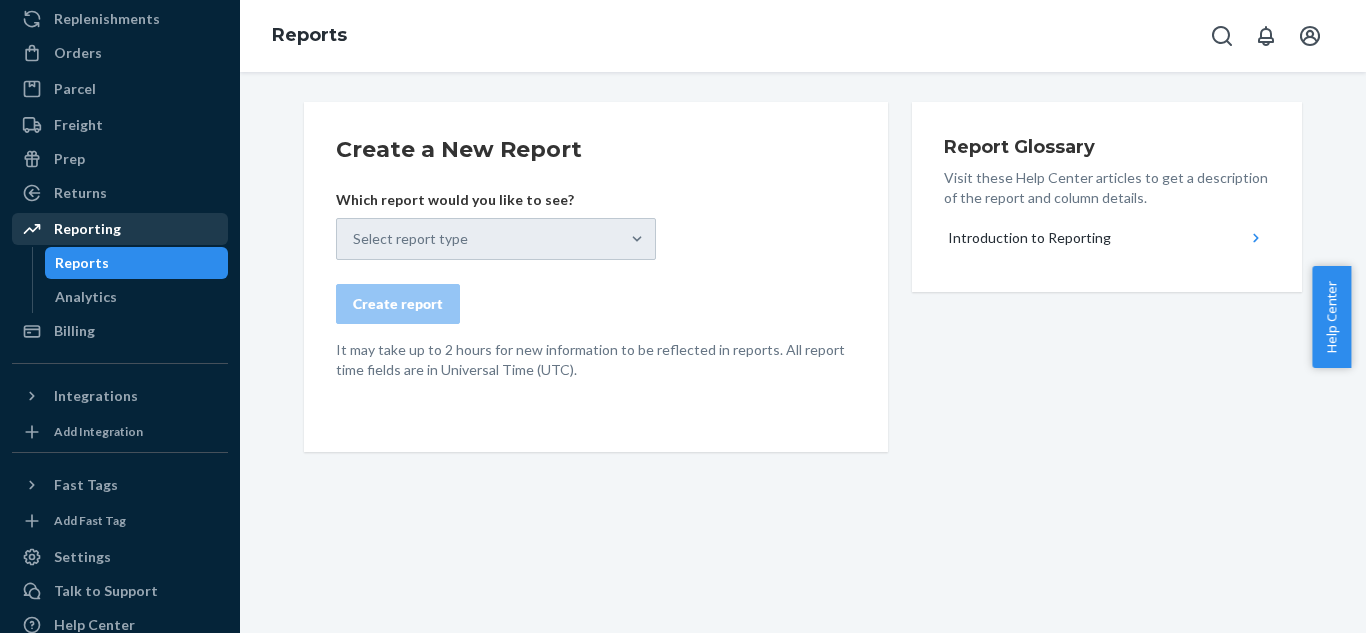 scroll, scrollTop: 0, scrollLeft: 0, axis: both 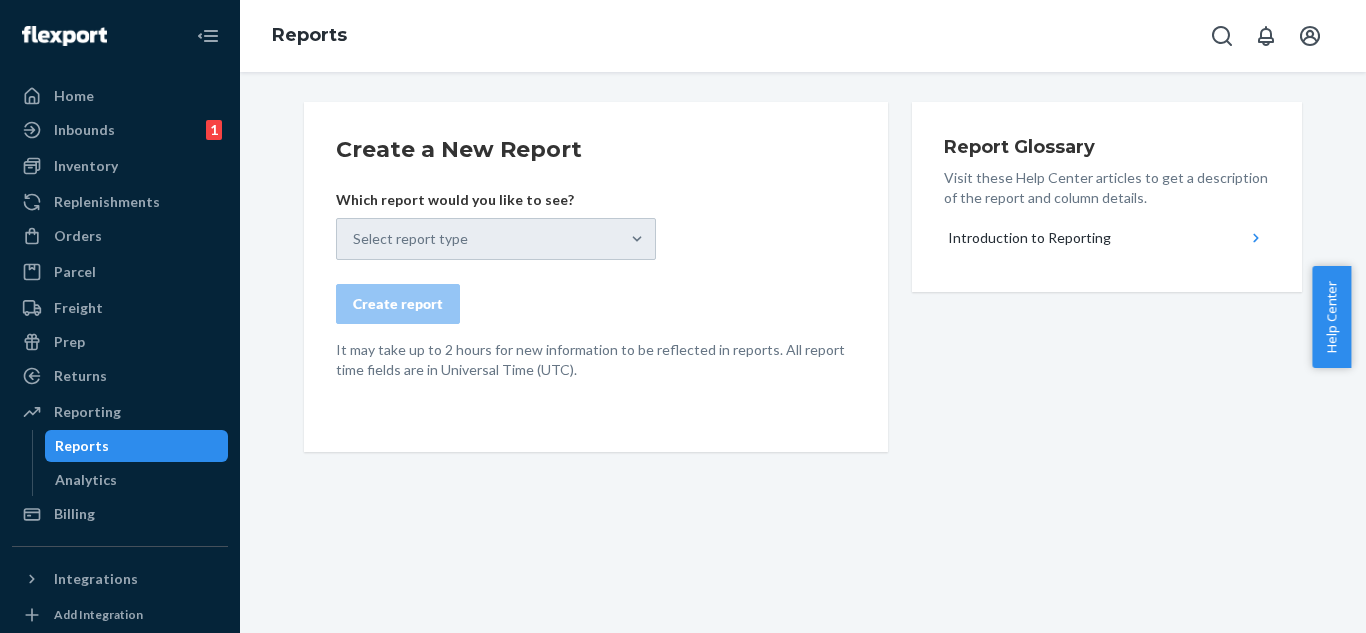 click 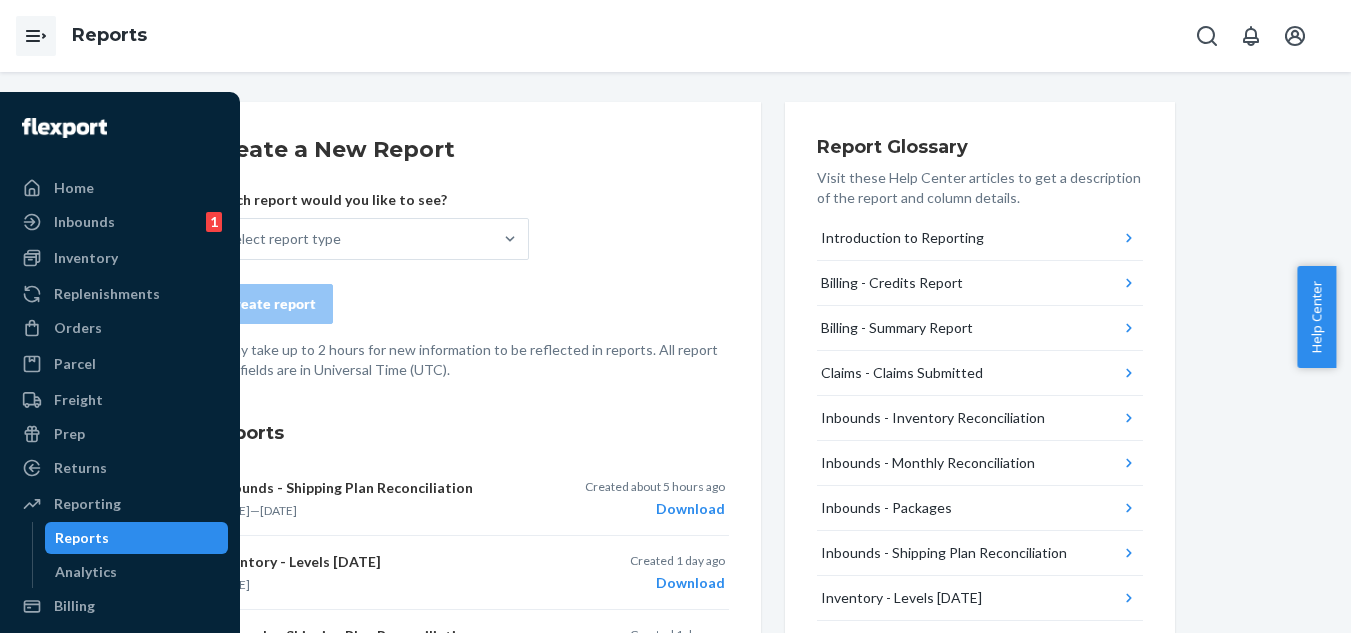 click 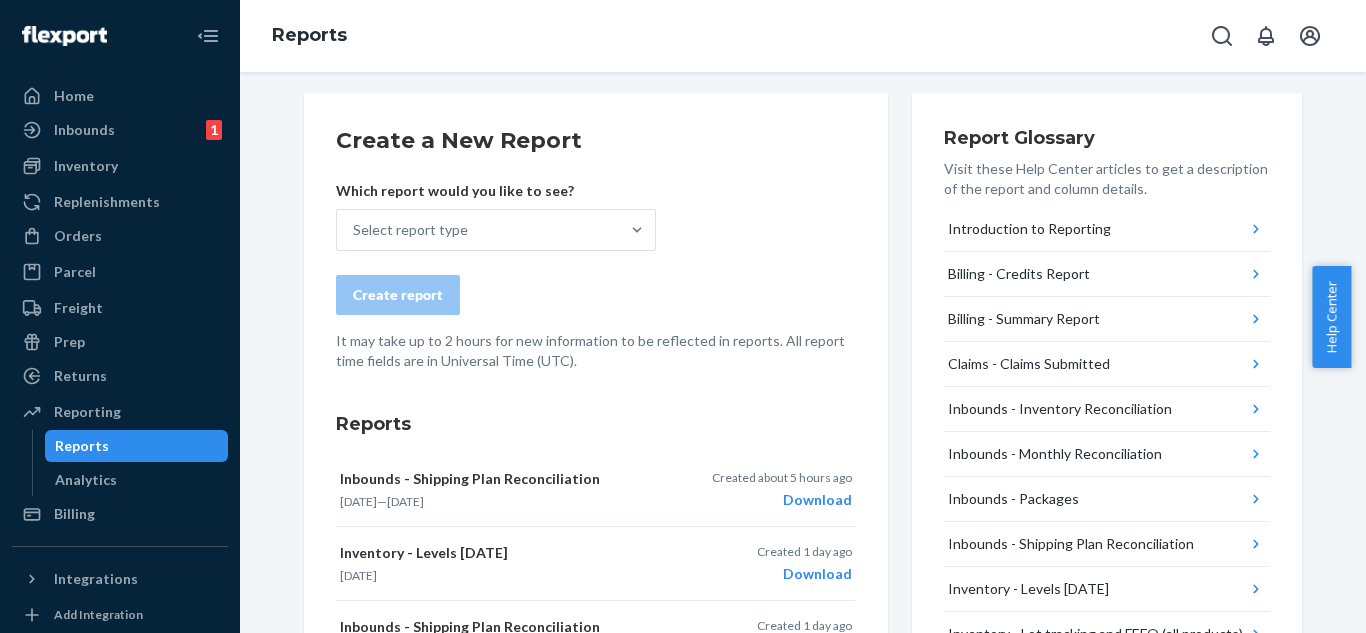 scroll, scrollTop: 0, scrollLeft: 0, axis: both 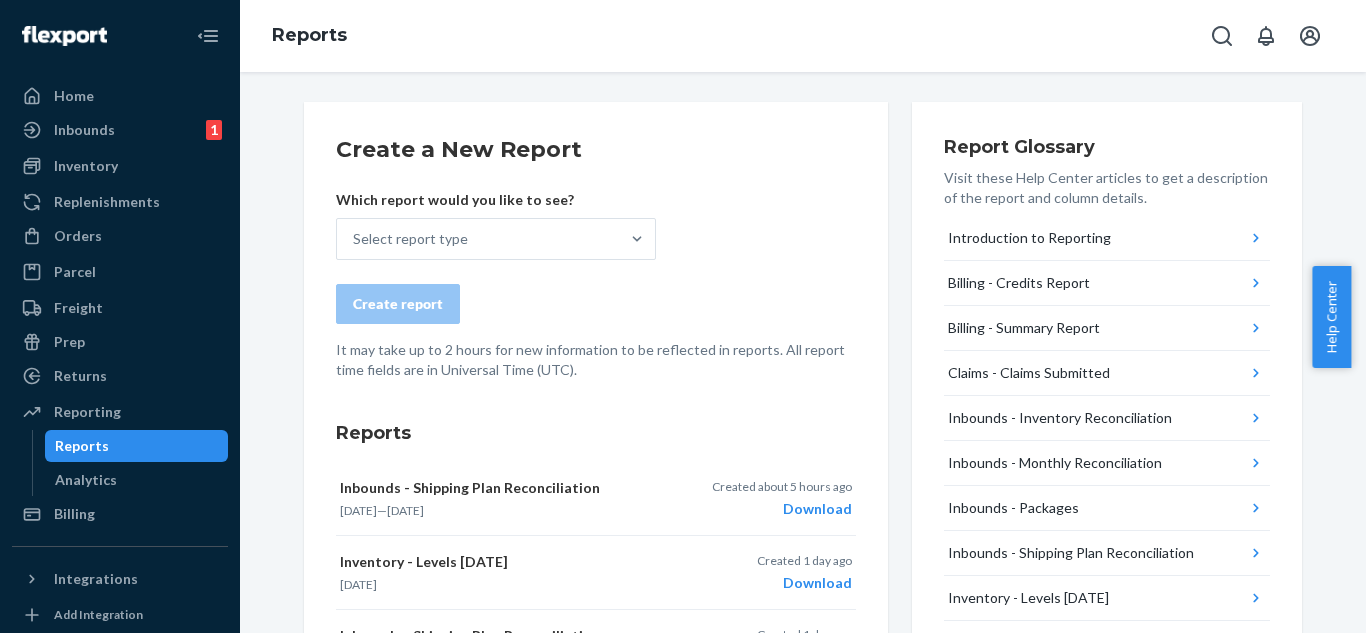 click on "Help Center" at bounding box center [1331, 317] 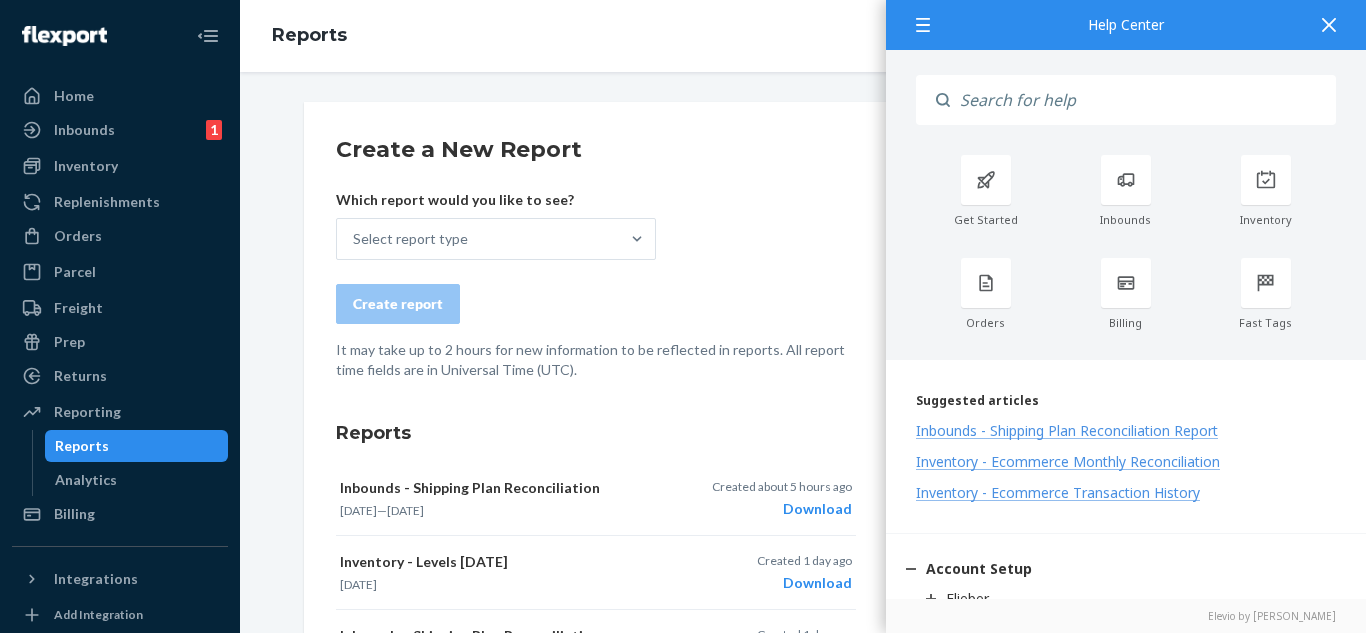 click at bounding box center (1143, 100) 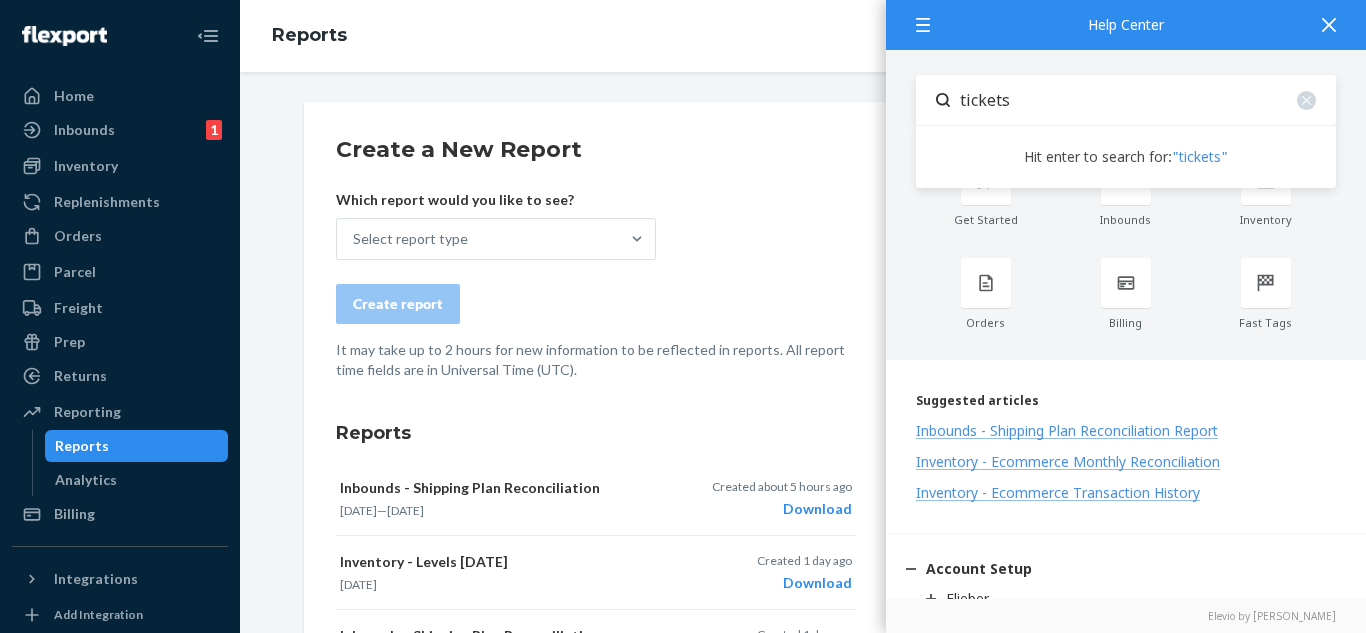 type on "tickets" 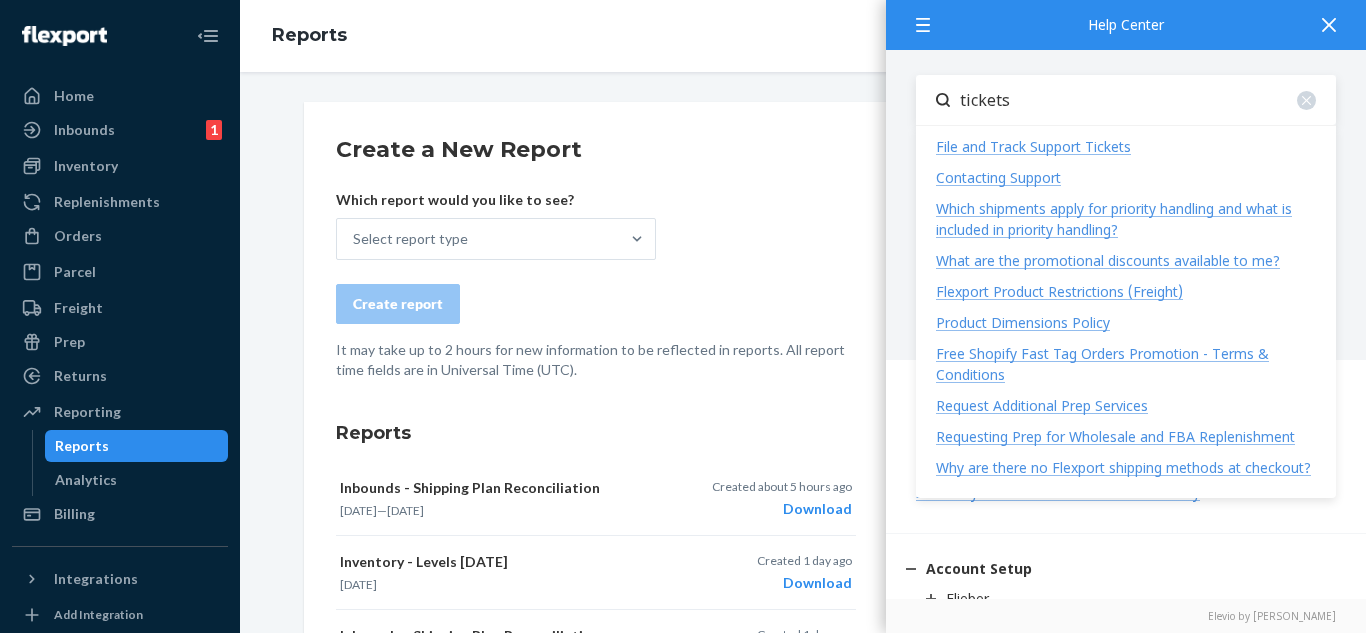 click on "File and Track Support Tickets" at bounding box center [1033, 146] 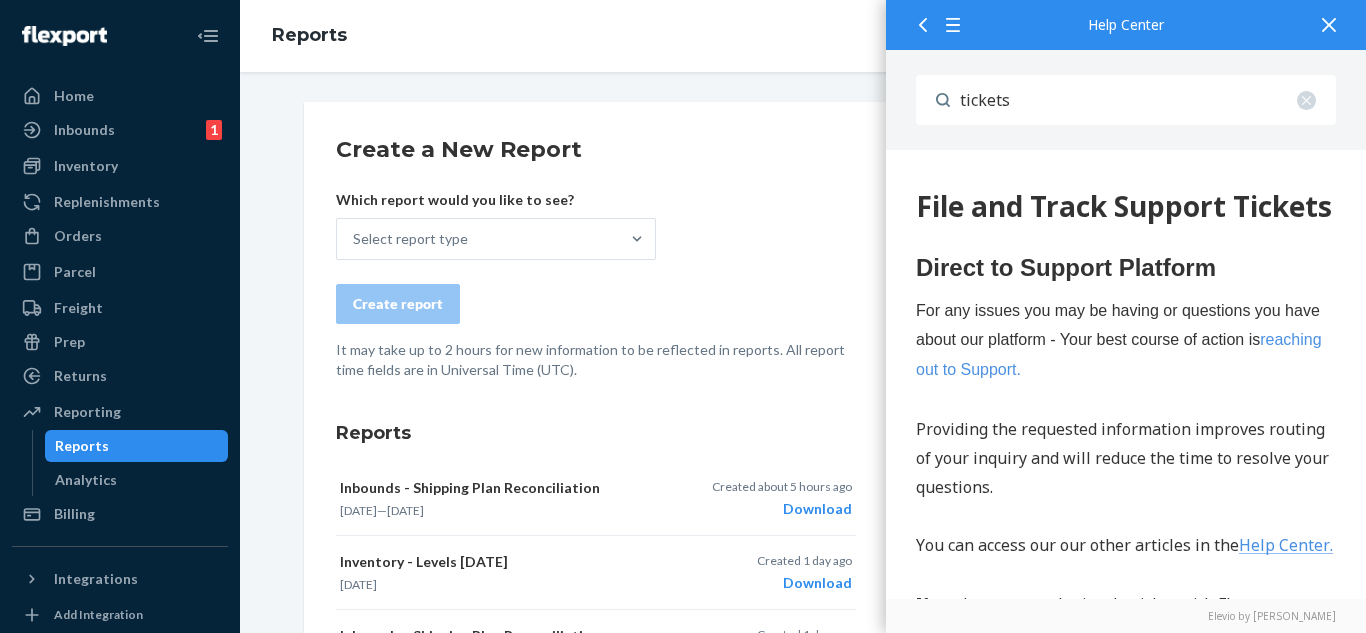 scroll, scrollTop: 0, scrollLeft: 0, axis: both 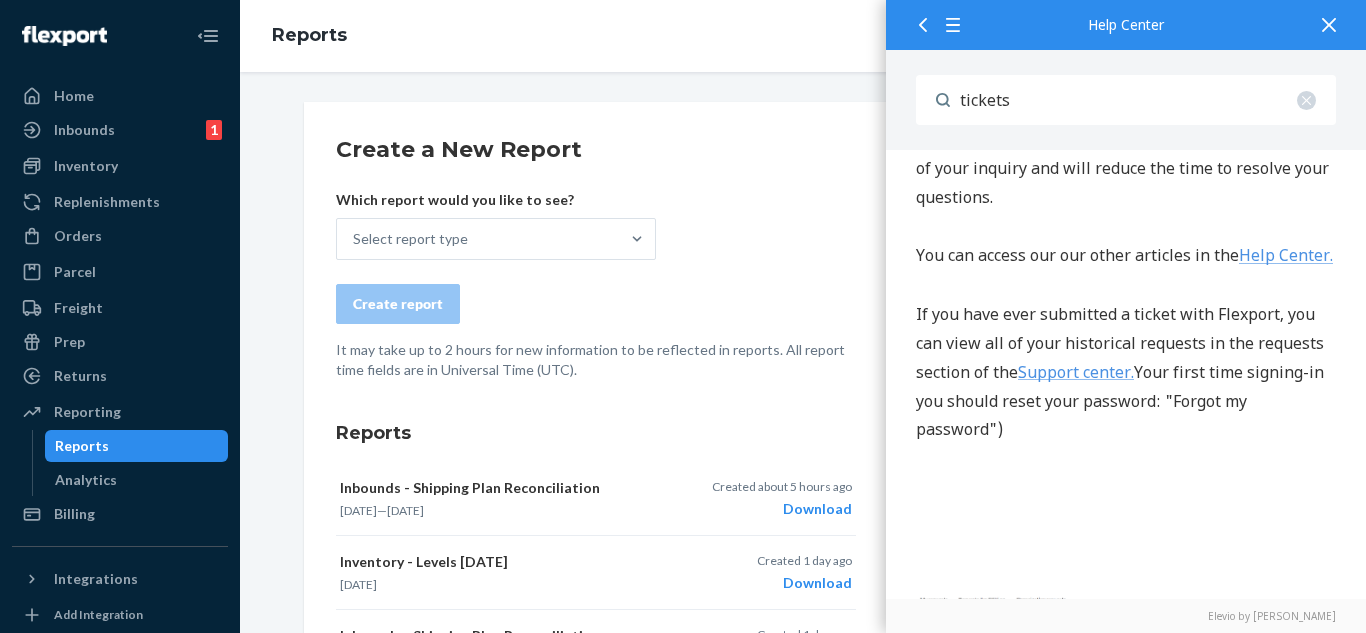 click on "Support center." at bounding box center [1076, 373] 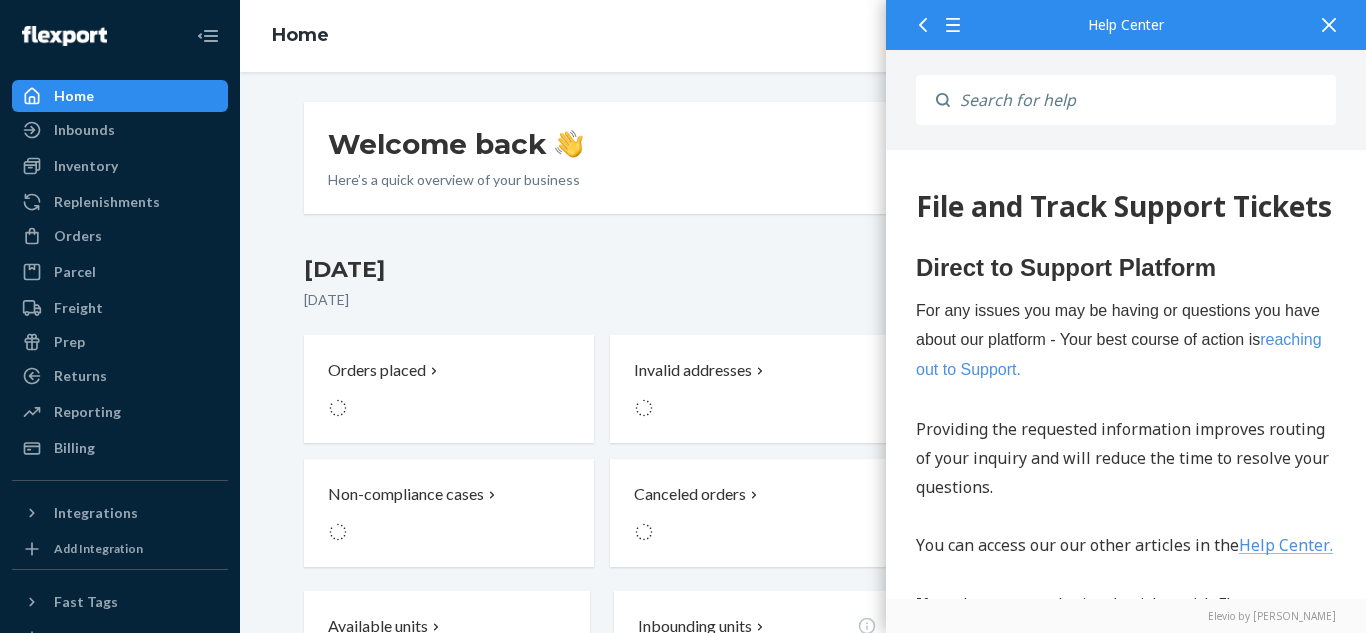 scroll, scrollTop: 0, scrollLeft: 0, axis: both 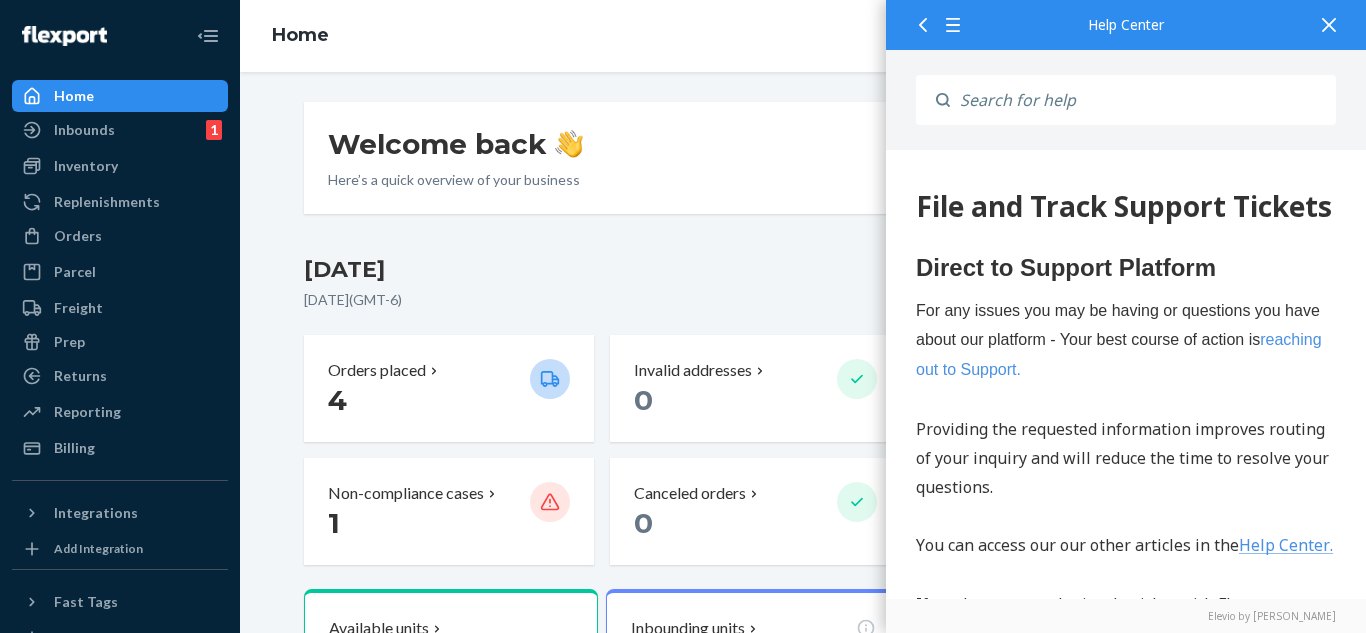 click 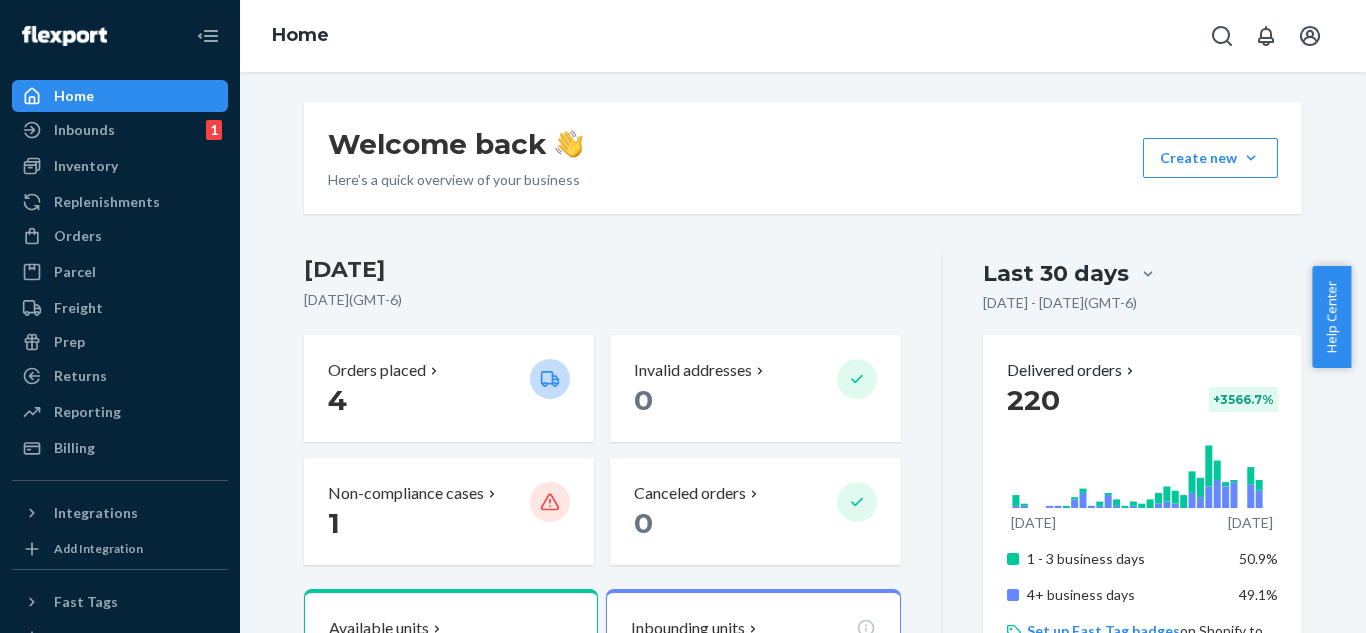 click on "Inventory Products" at bounding box center (120, 167) 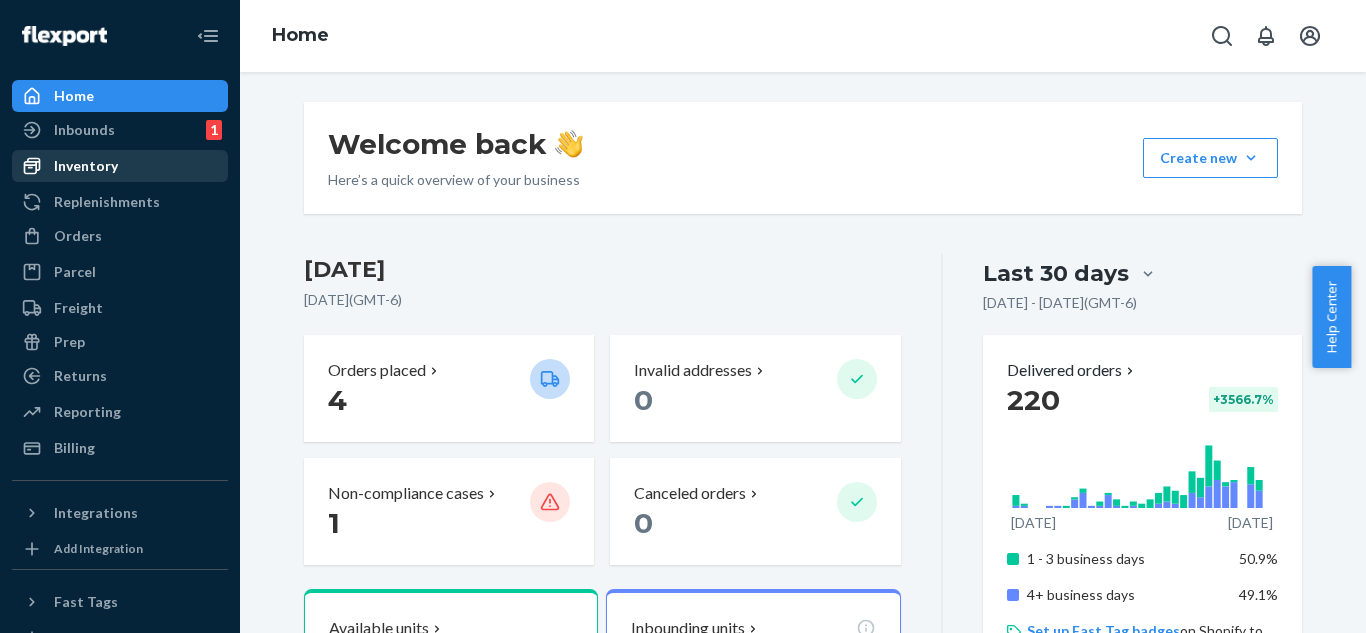 click on "Inventory" at bounding box center (120, 166) 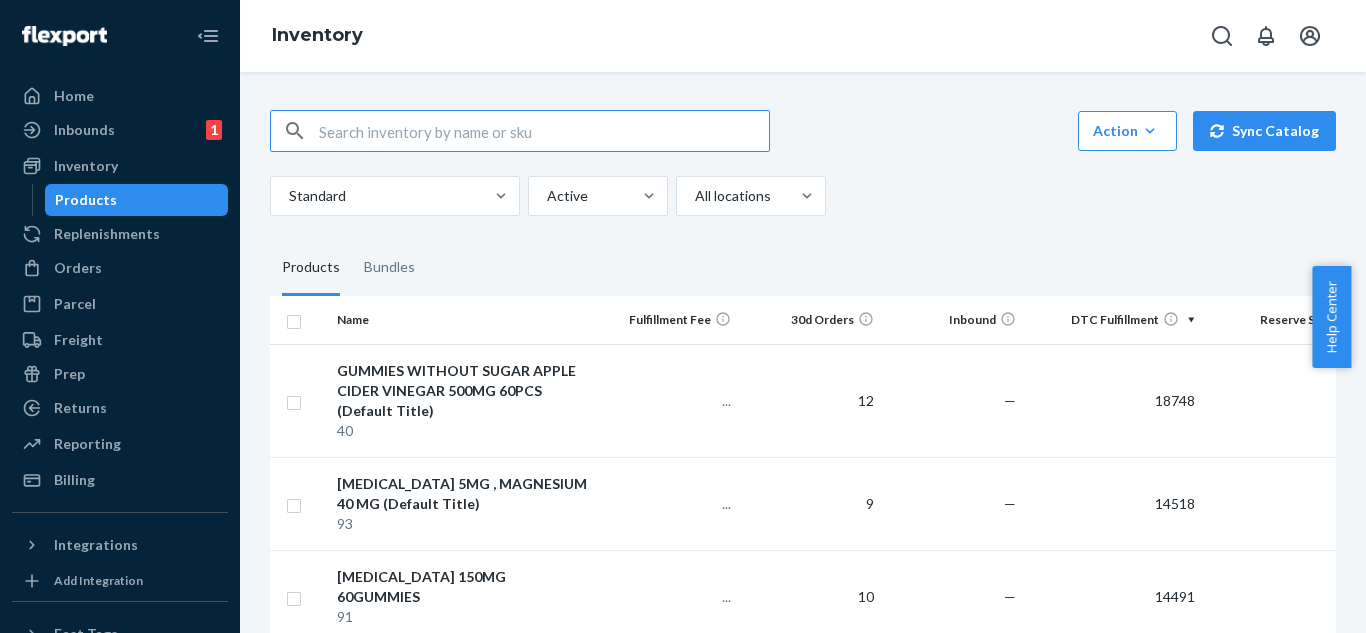 click at bounding box center (544, 131) 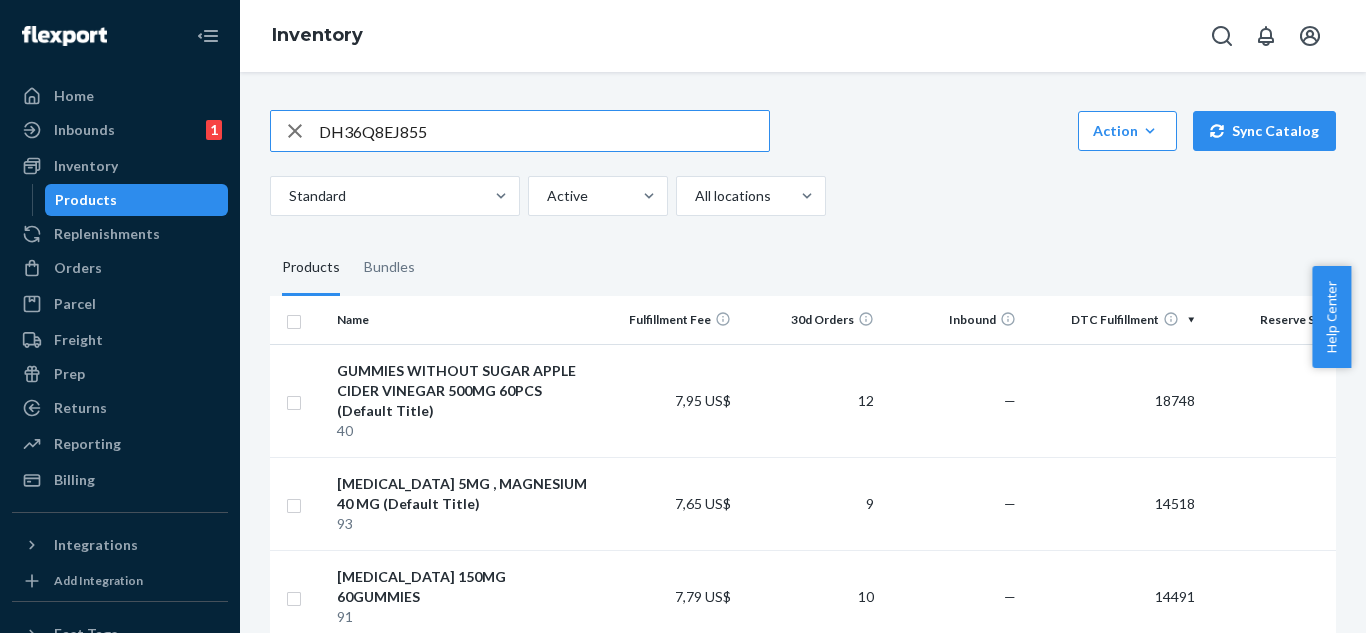 type on "DH36Q8EJ855" 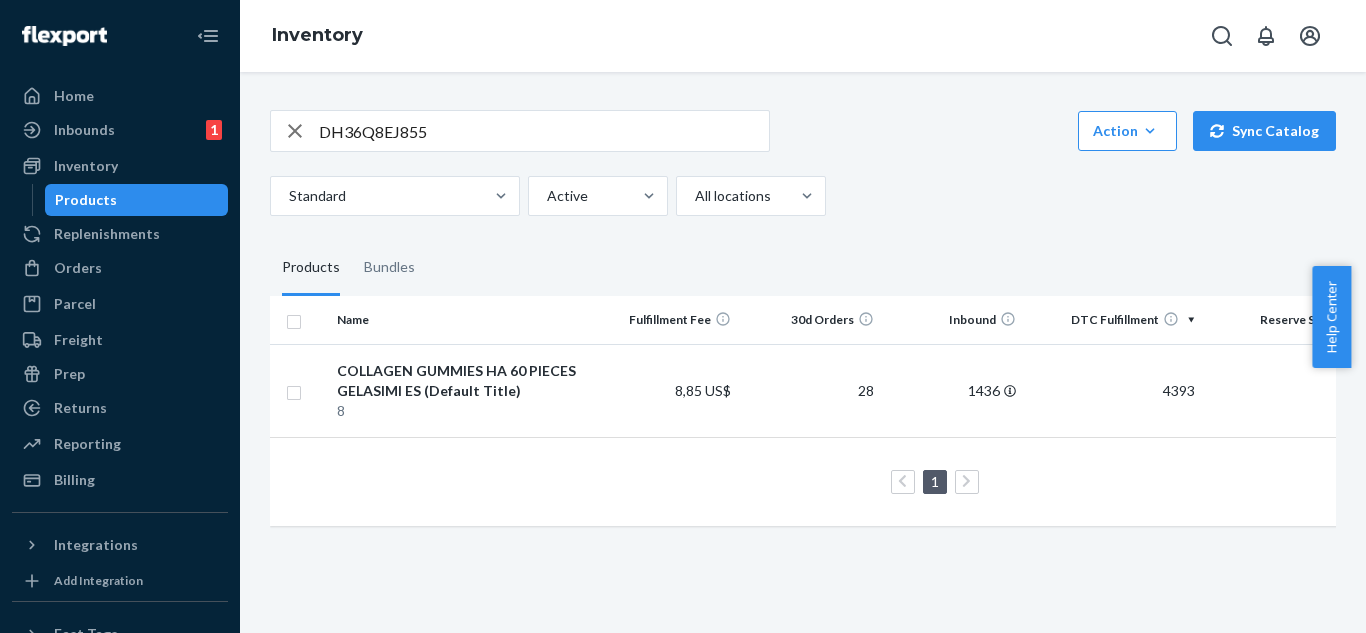 click on "Help Center" at bounding box center (1331, 317) 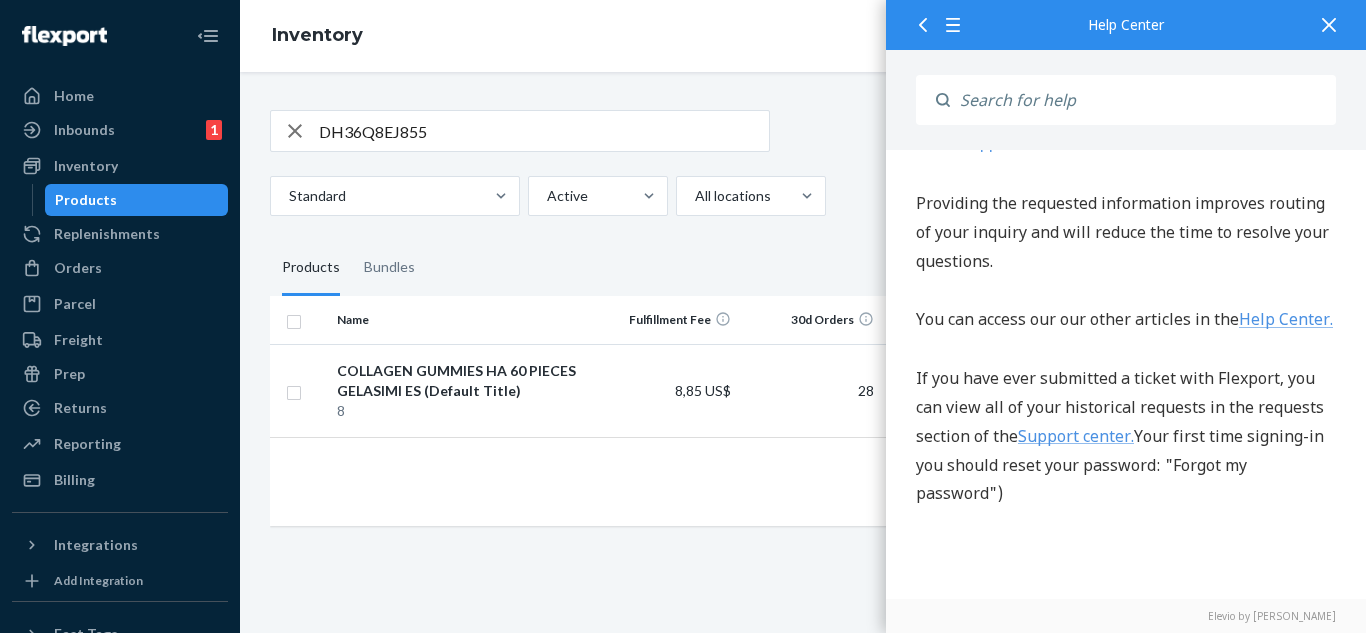 scroll, scrollTop: 300, scrollLeft: 0, axis: vertical 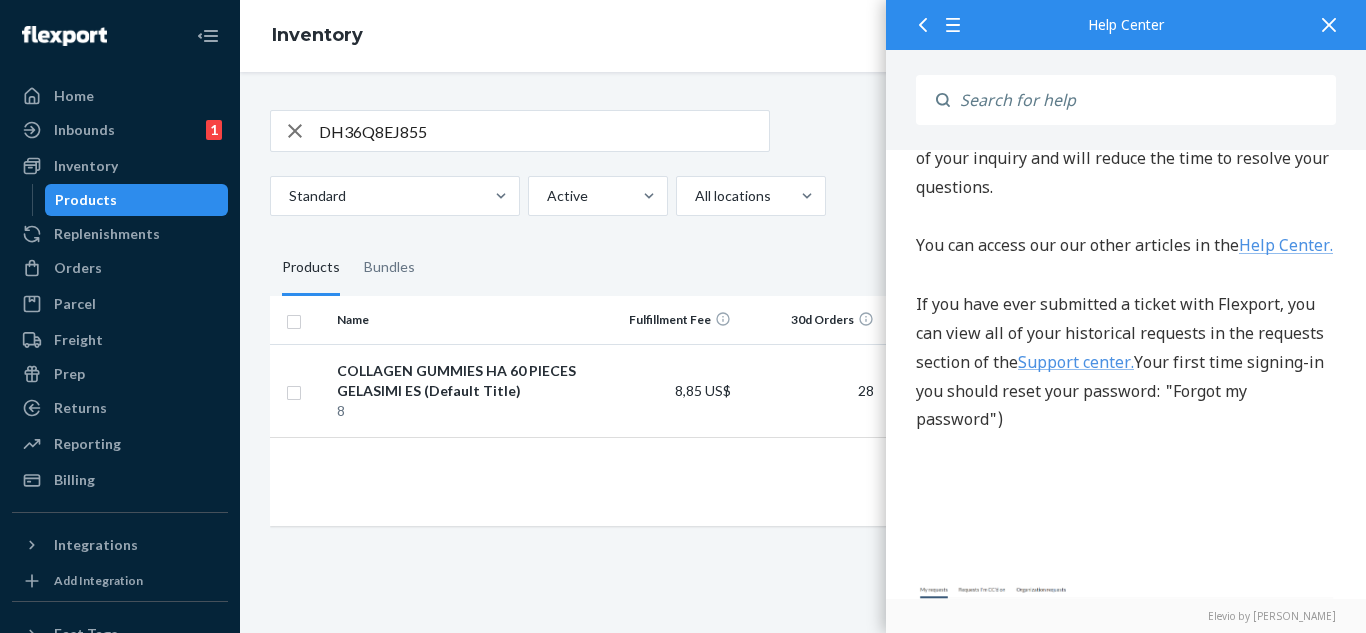 click on "Support center." at bounding box center (1076, 363) 